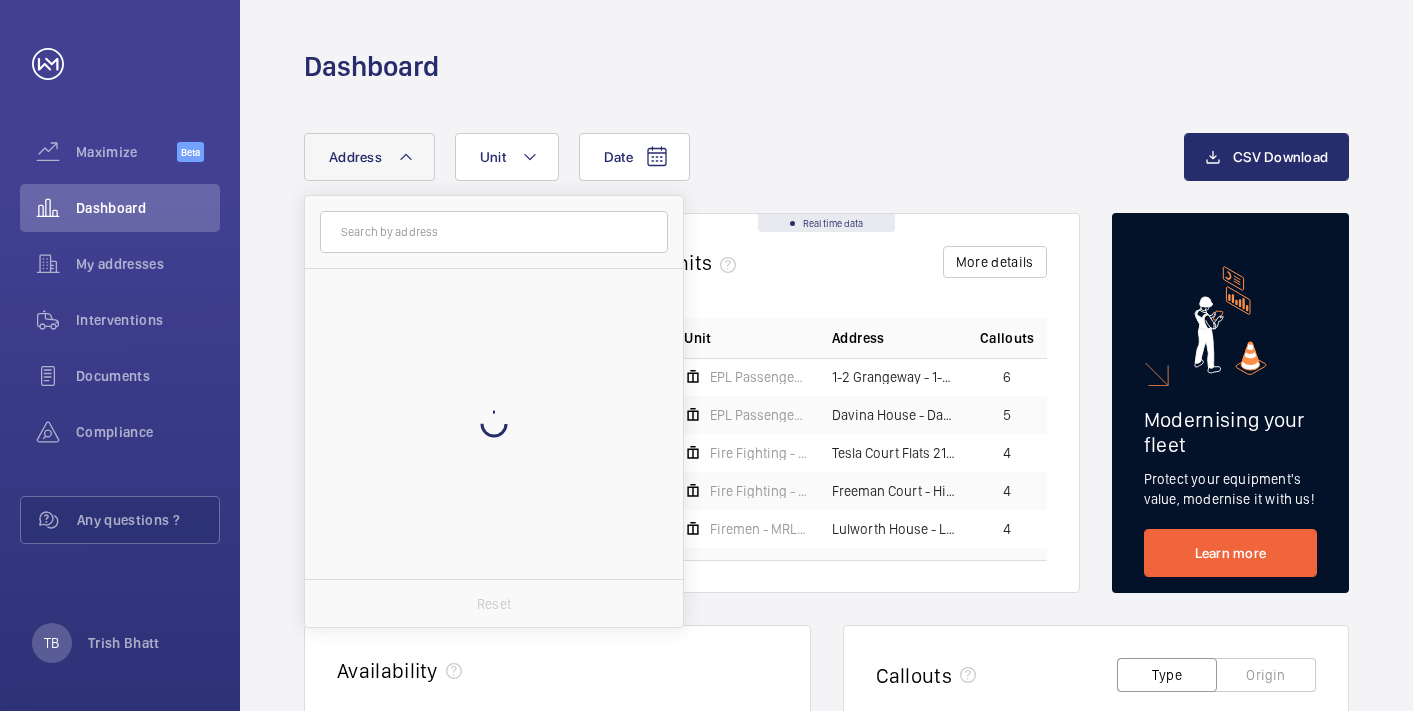 scroll, scrollTop: 0, scrollLeft: 0, axis: both 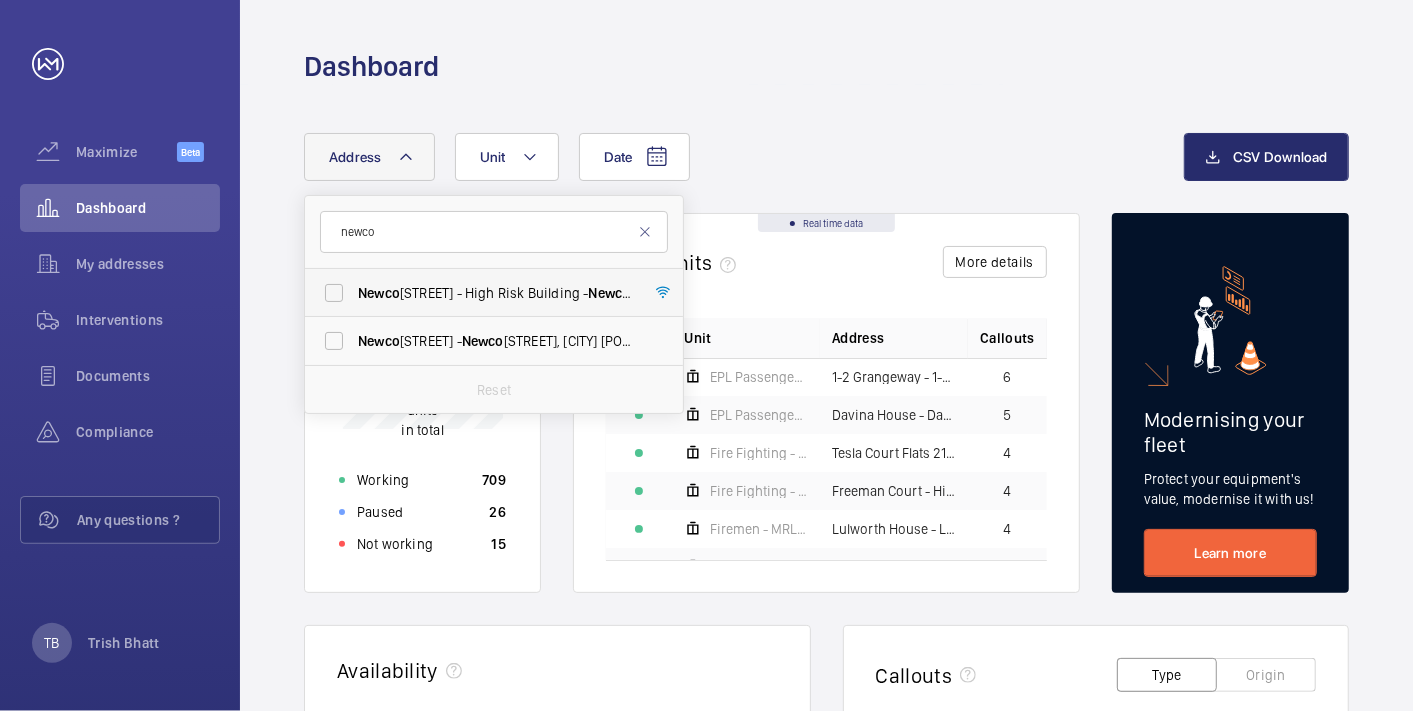 type on "newco" 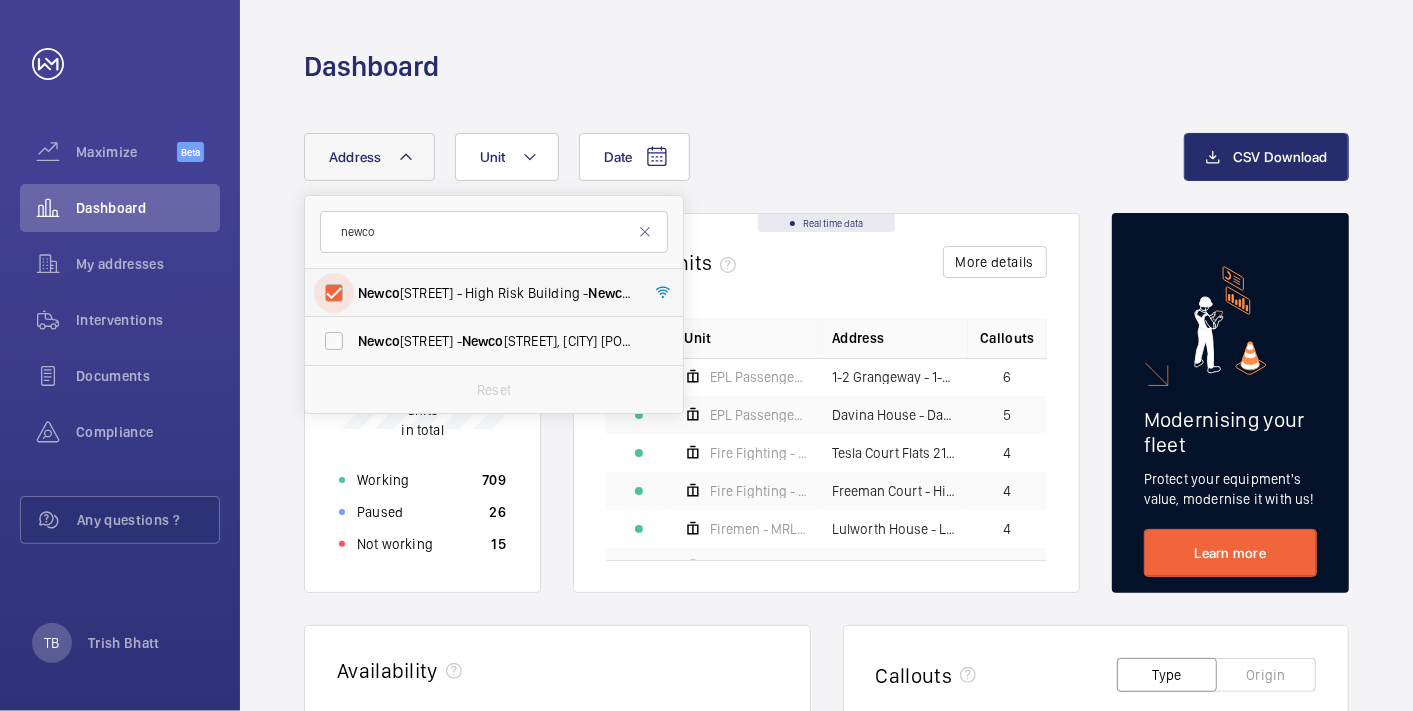 checkbox on "true" 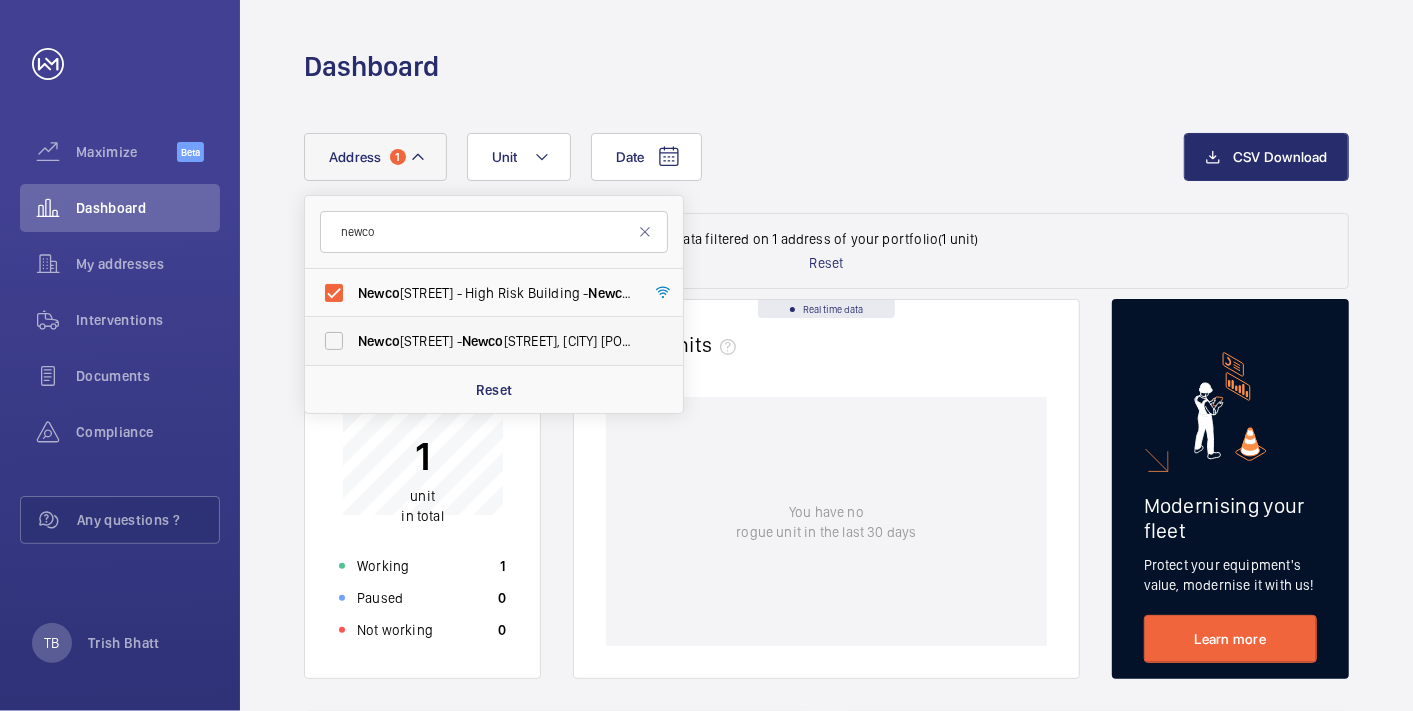 click on "[COMPANY] [STREET] -  [COMPANY] [STREET], [CITY] [POSTAL_CODE]" at bounding box center (495, 341) 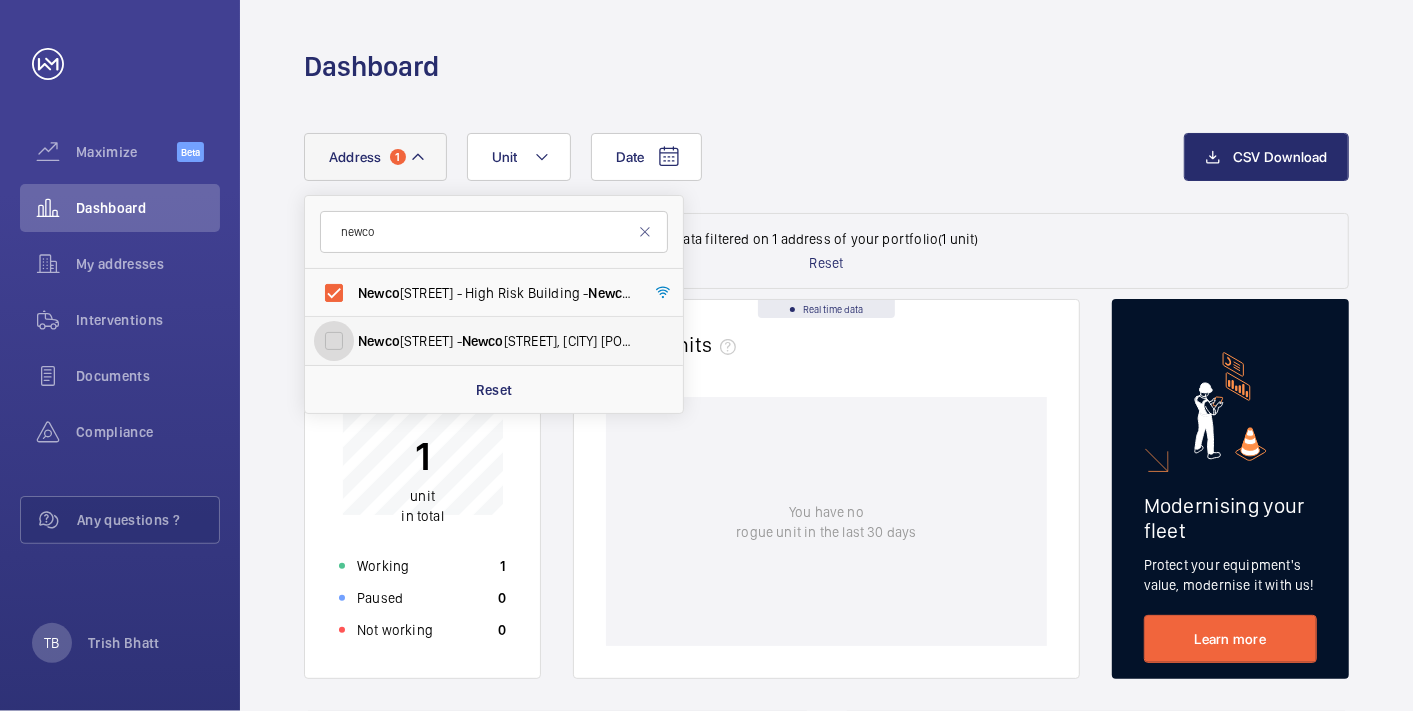 click on "[COMPANY] [STREET] -  [COMPANY] [STREET], [CITY] [POSTAL_CODE]" at bounding box center (334, 341) 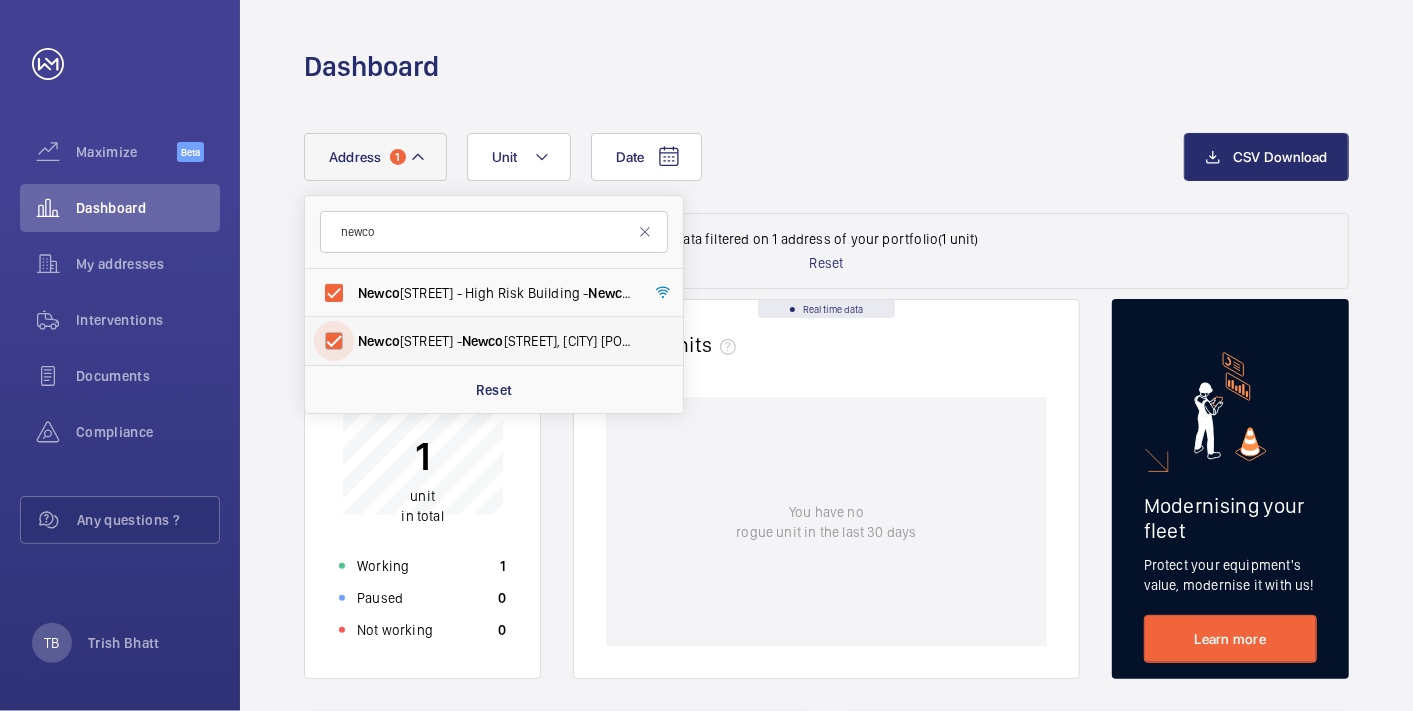checkbox on "true" 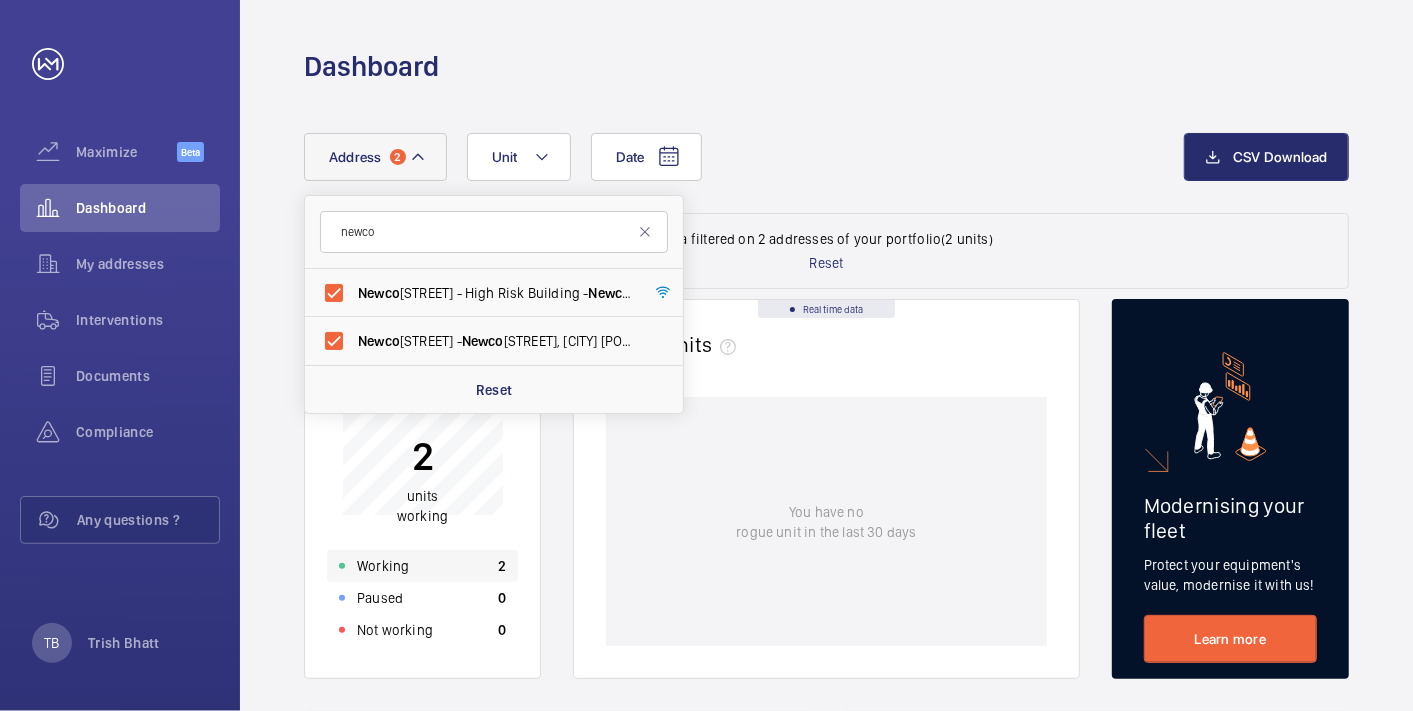 click on "Working 2" 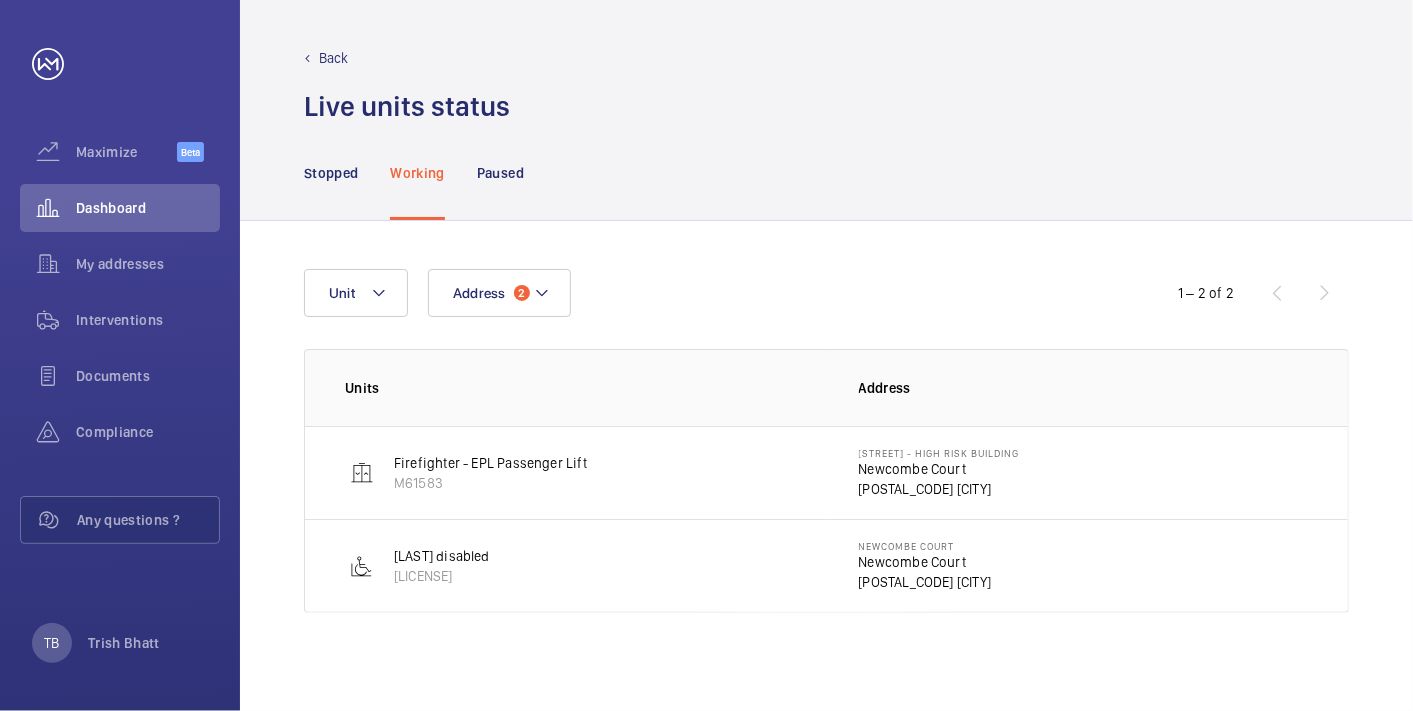 click on "Newcombe Court" 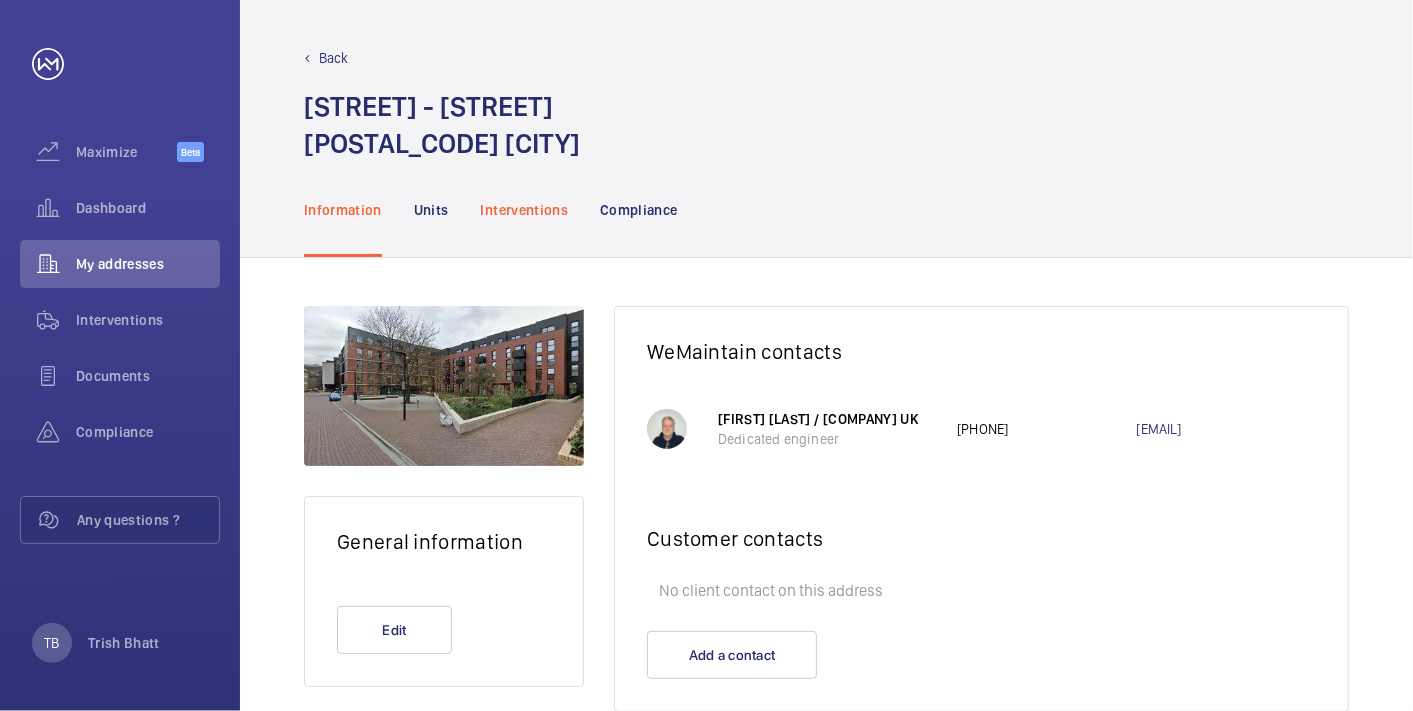 click on "Interventions" 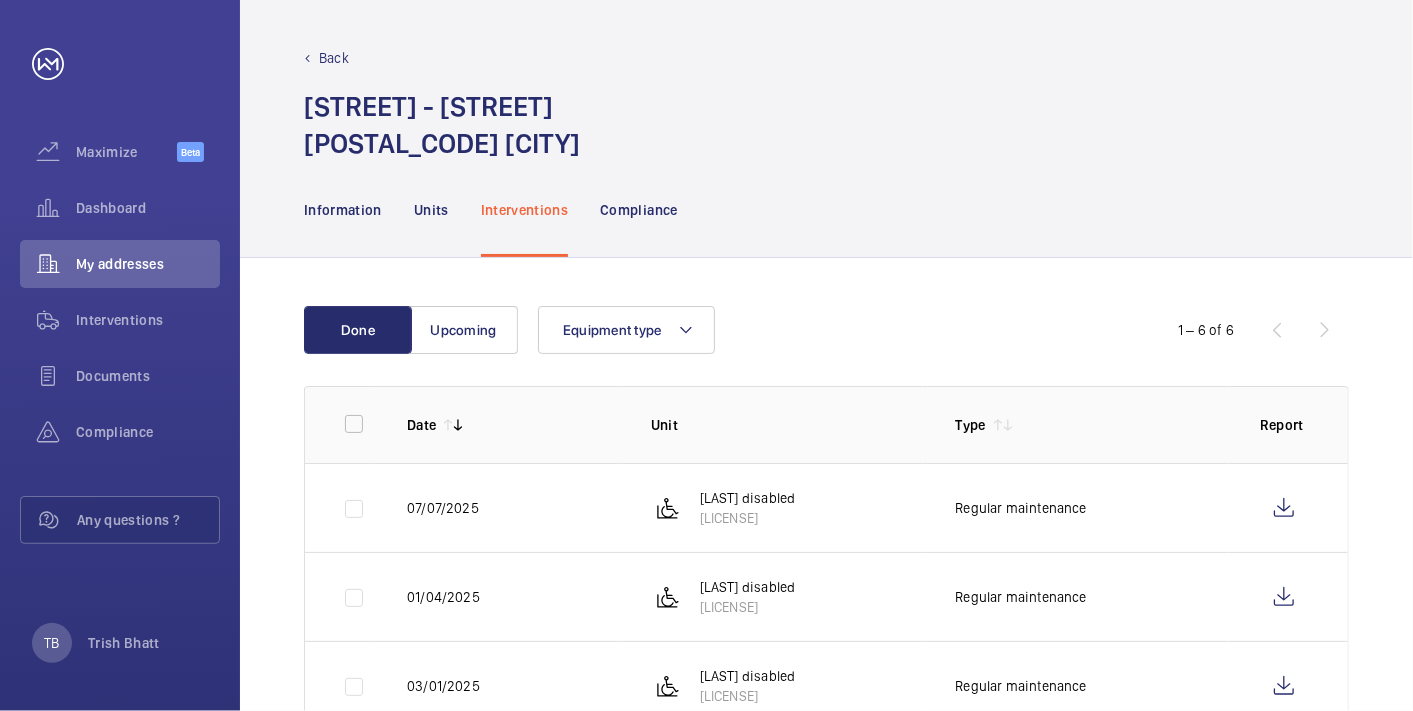 click on "Information Units Interventions Compliance" 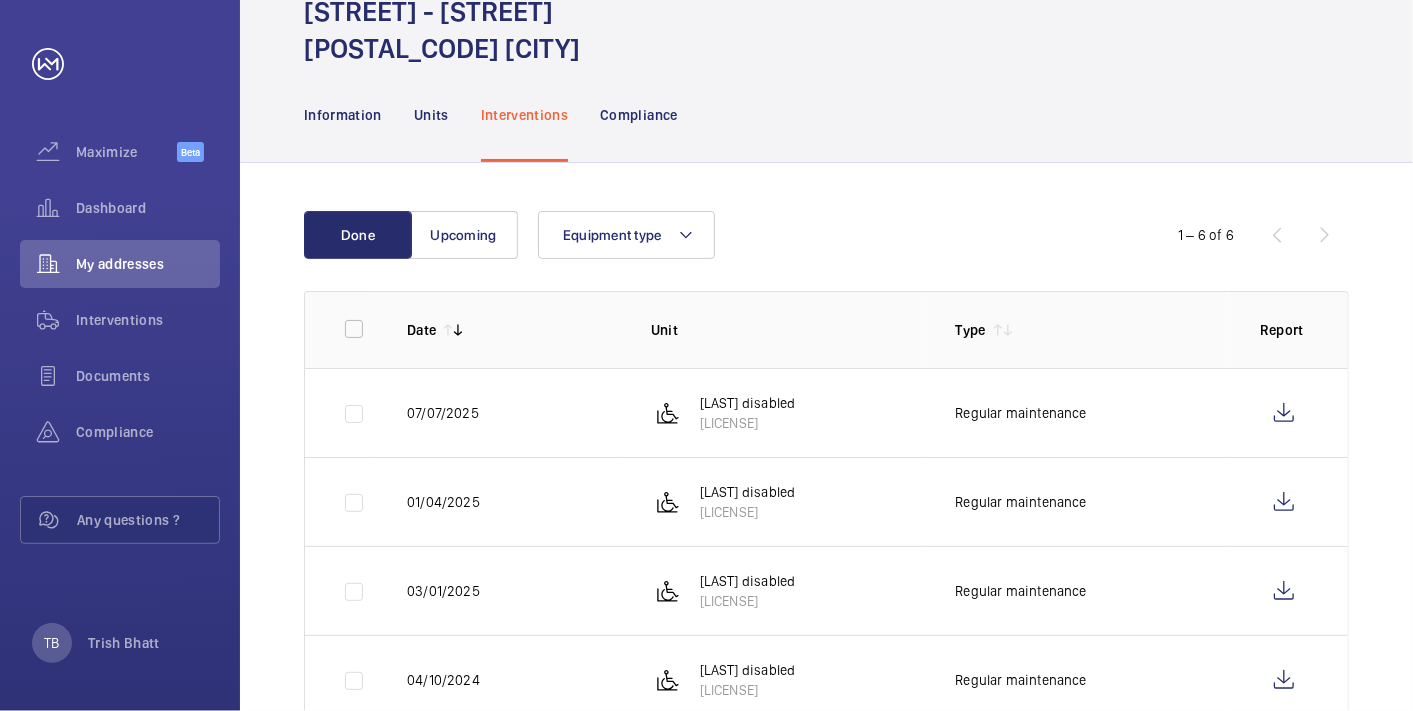 scroll, scrollTop: 92, scrollLeft: 0, axis: vertical 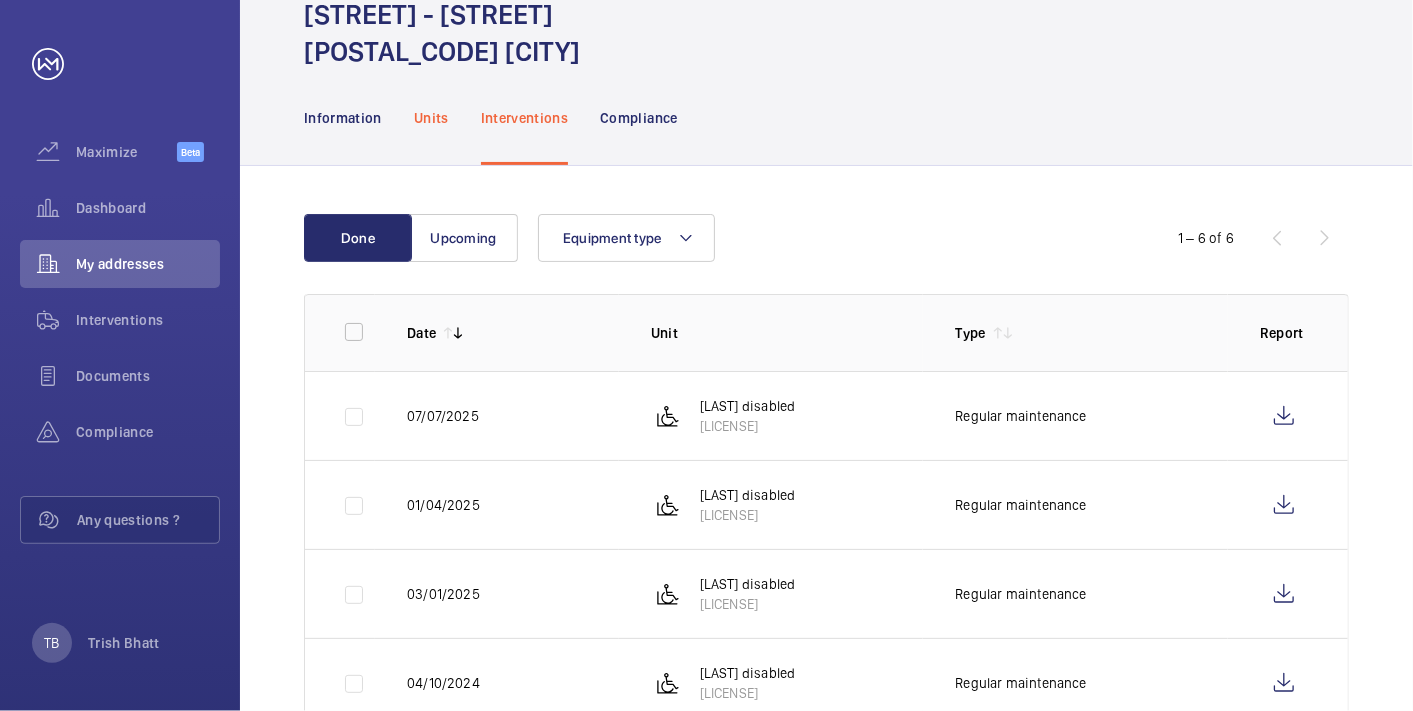 click on "Units" 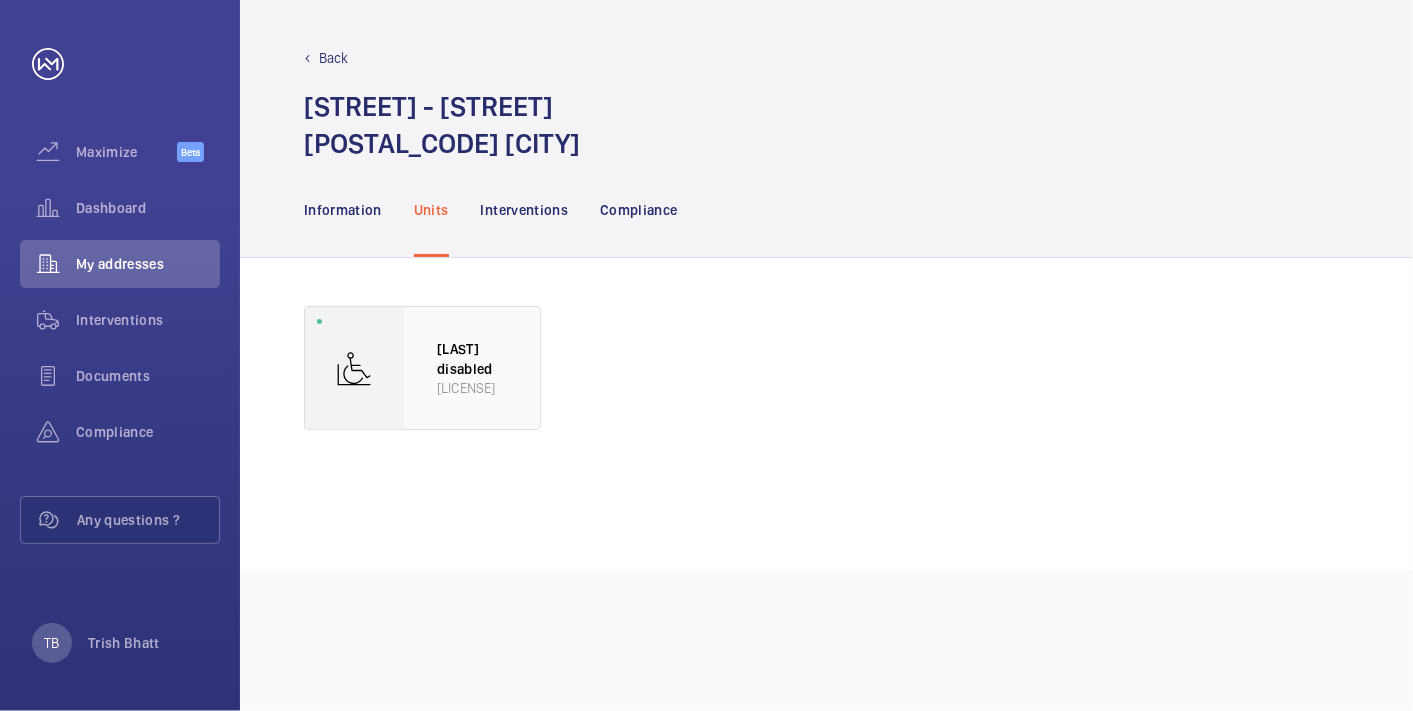 click 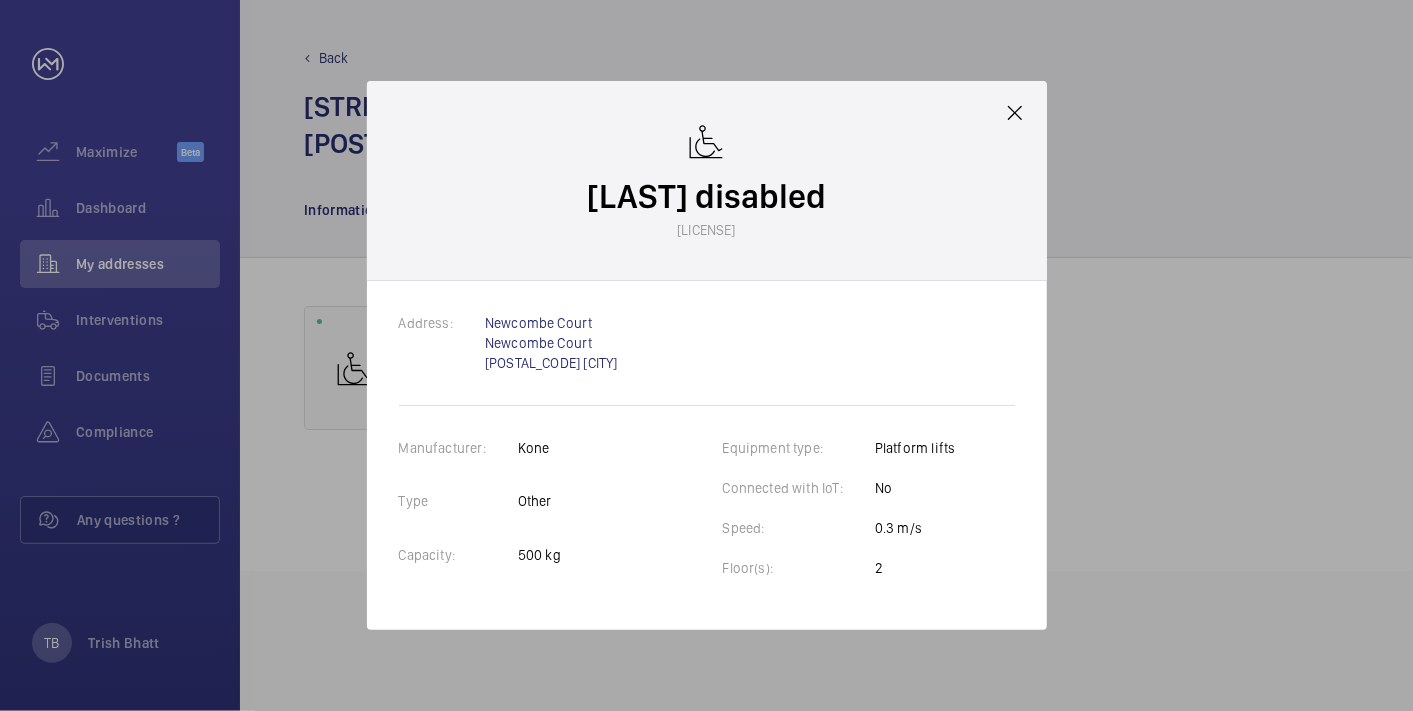 click 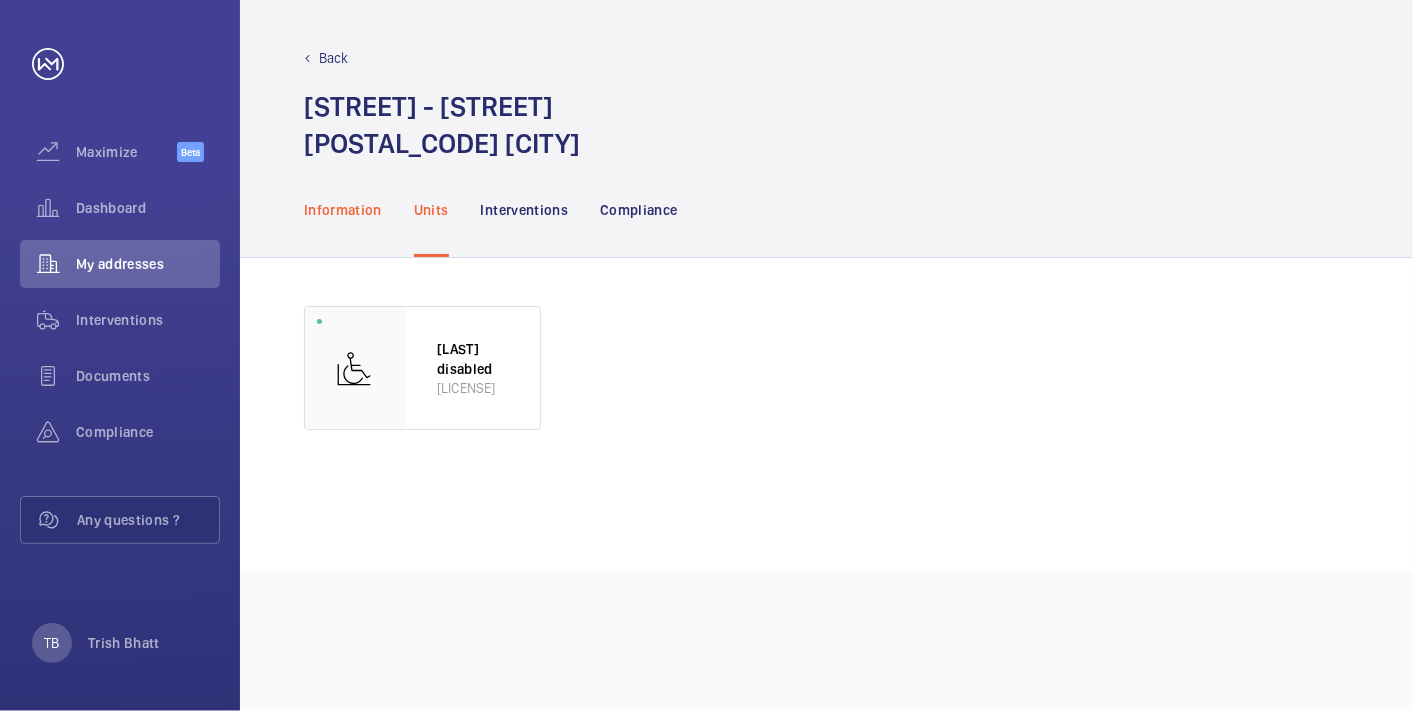 click on "Information" 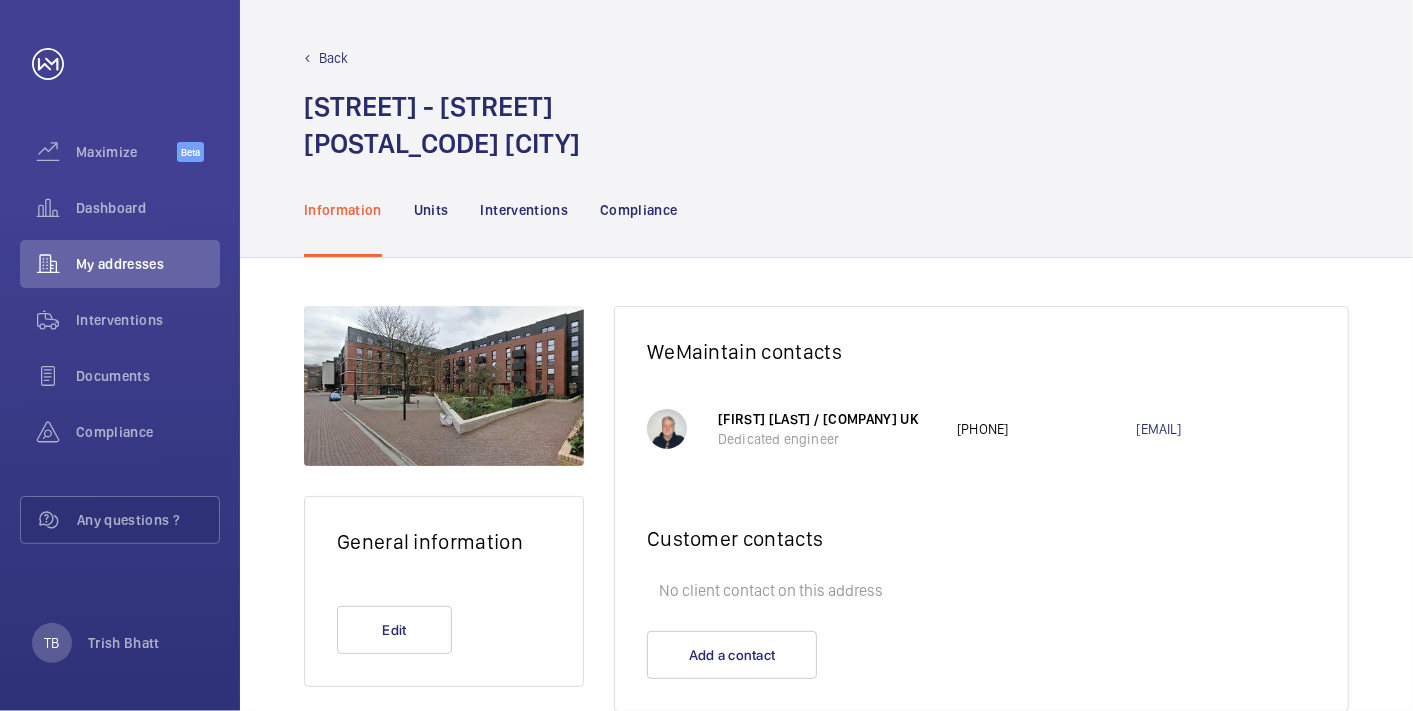 scroll, scrollTop: 48, scrollLeft: 0, axis: vertical 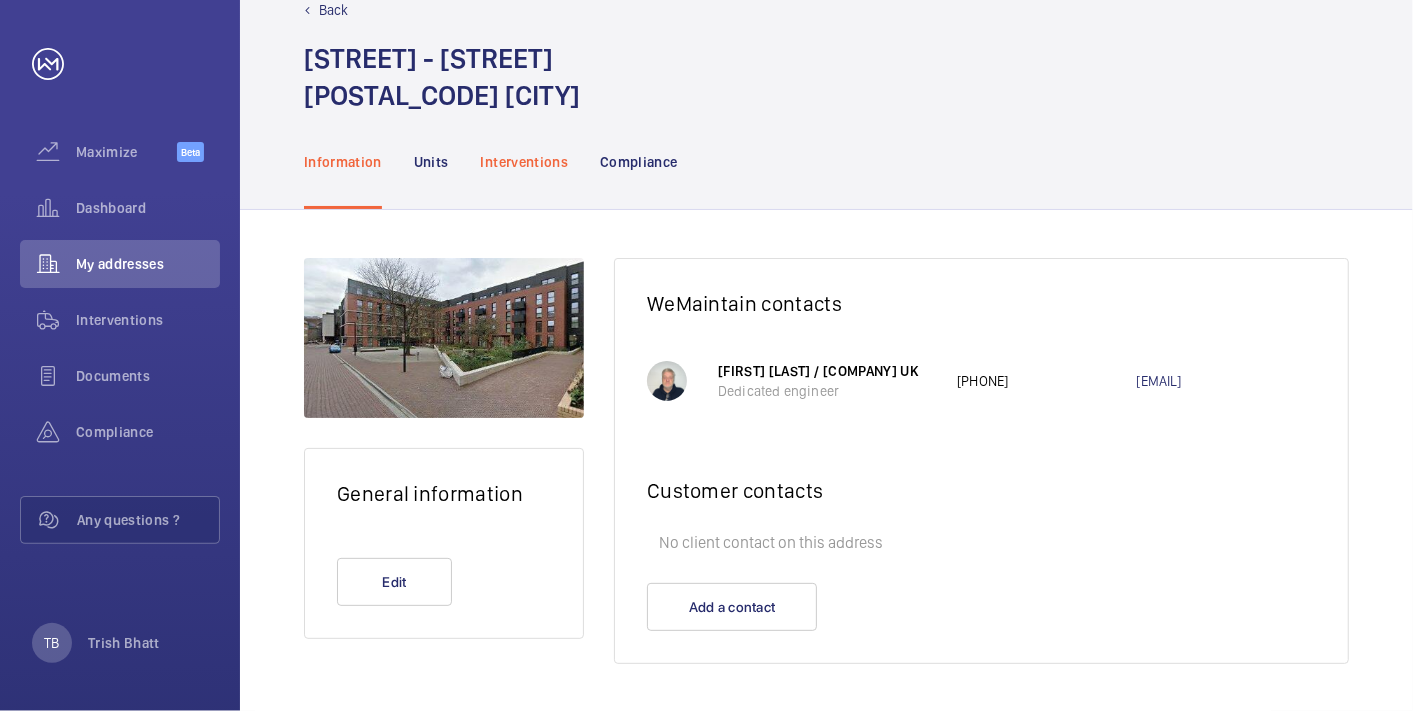 click on "Interventions" 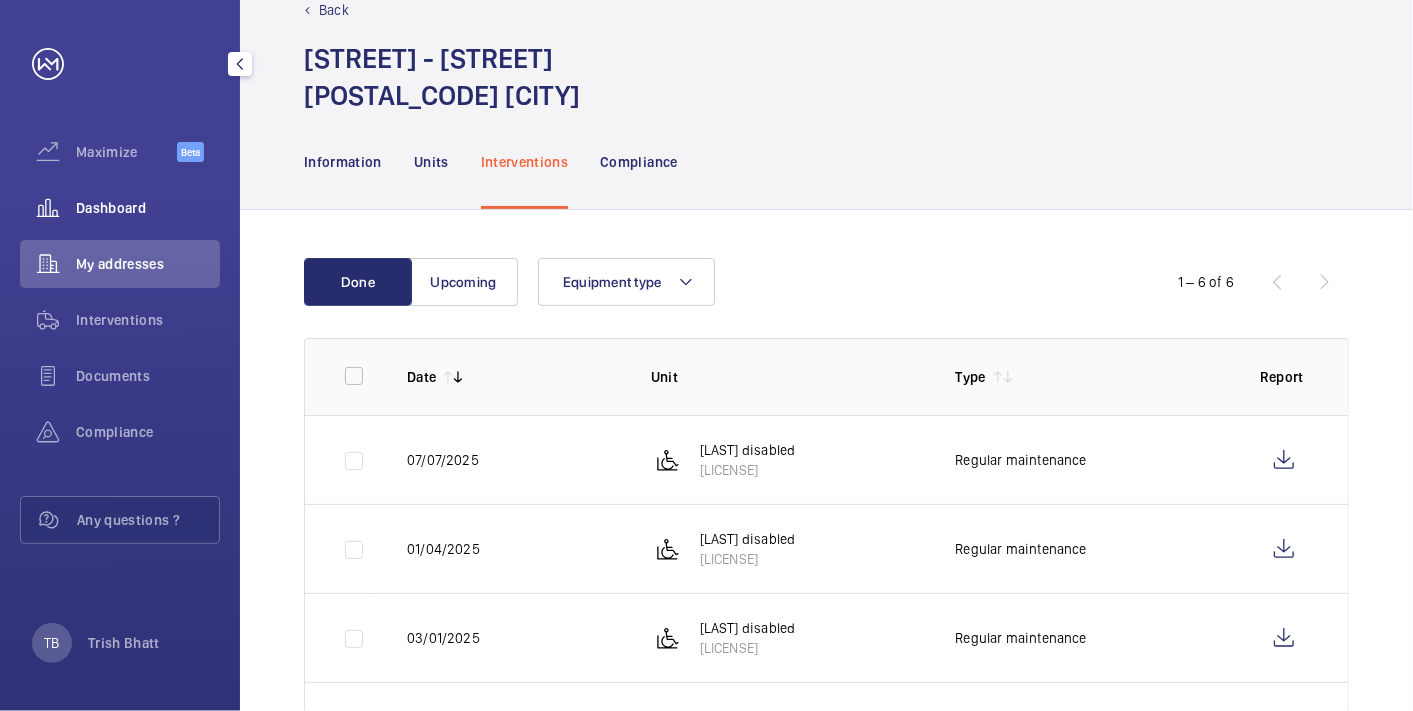 click on "Dashboard" 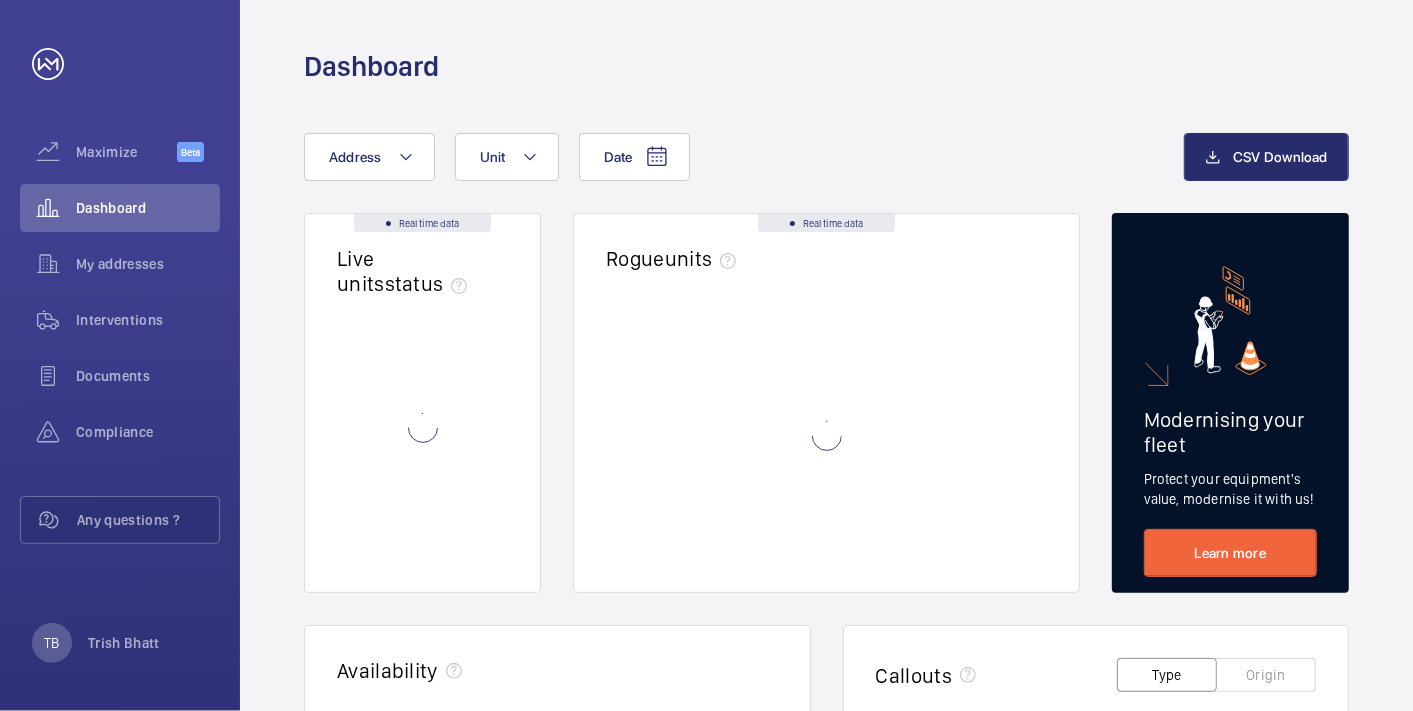 click on "Date Address Unit" 